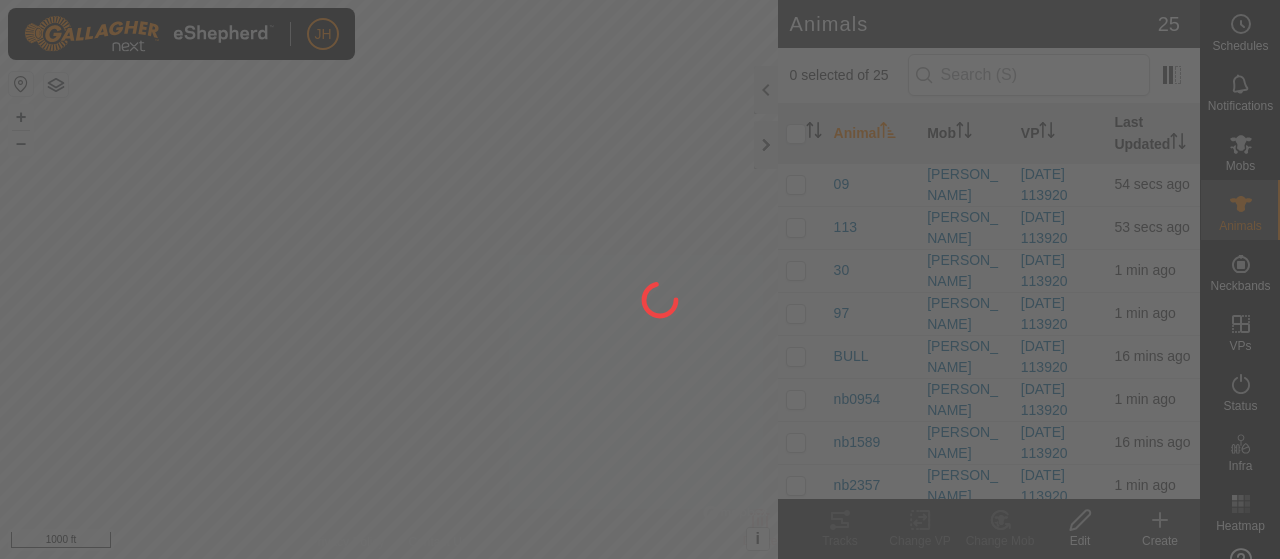 scroll, scrollTop: 0, scrollLeft: 0, axis: both 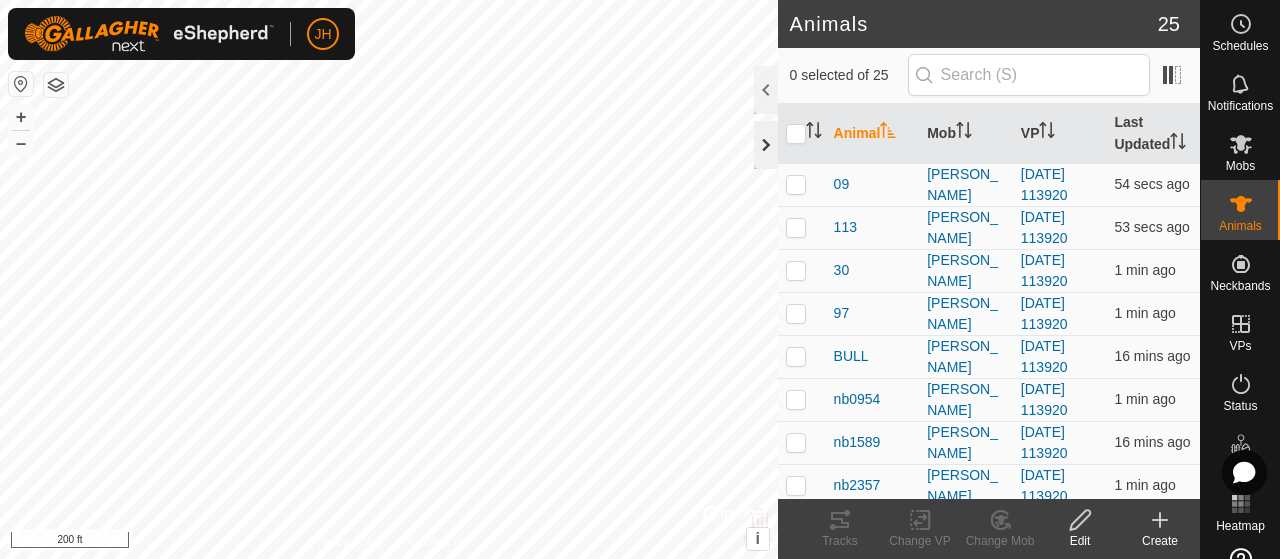 click 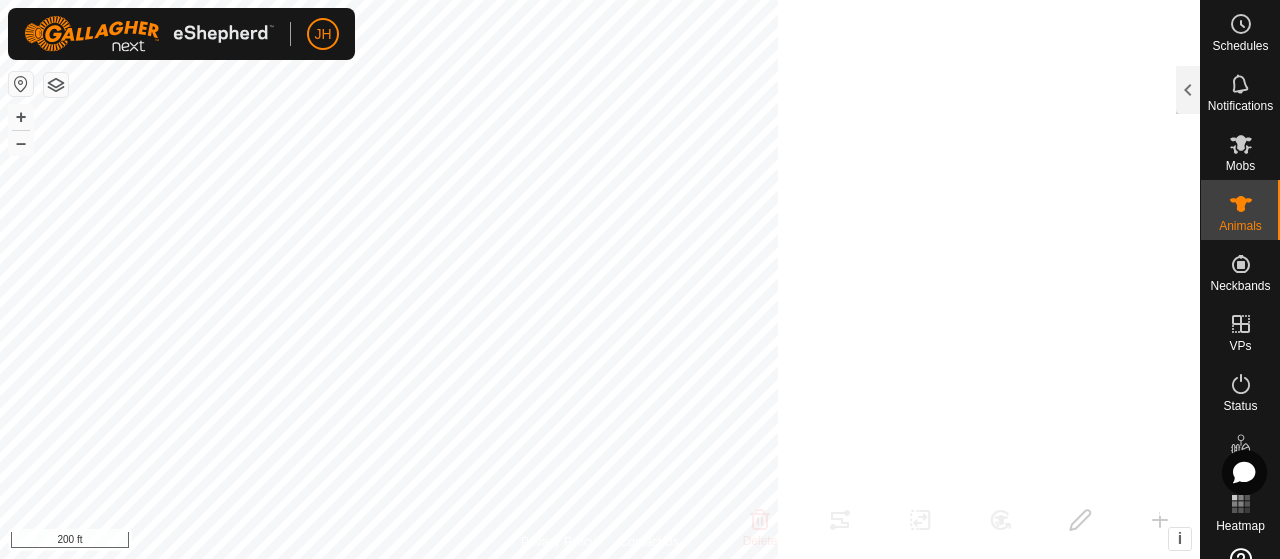 click on "Animals" at bounding box center [1240, 226] 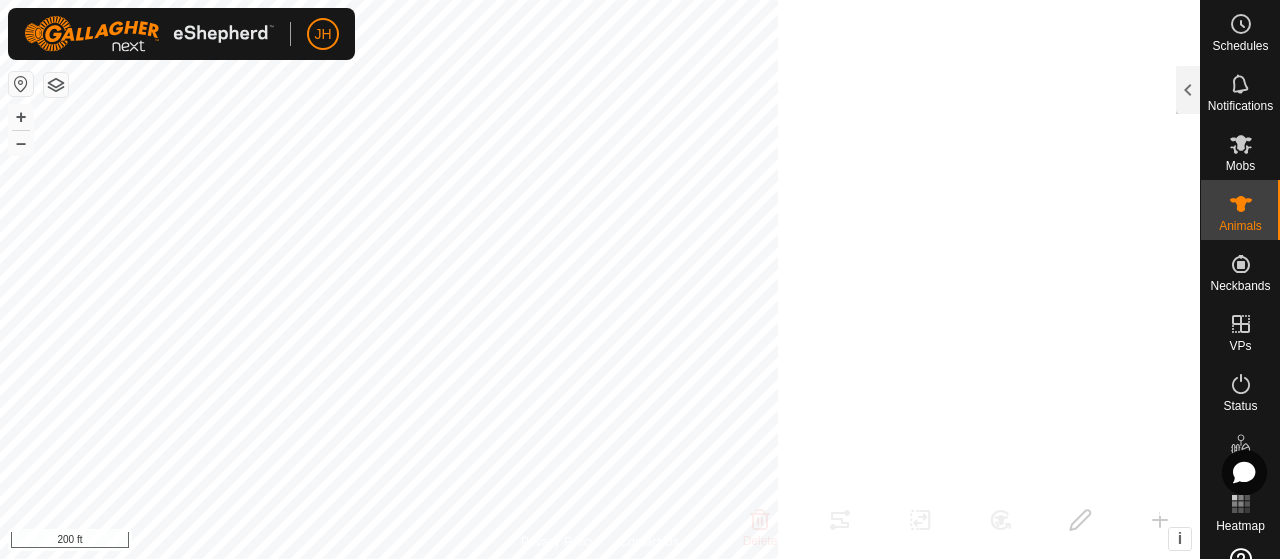 scroll, scrollTop: 400, scrollLeft: 0, axis: vertical 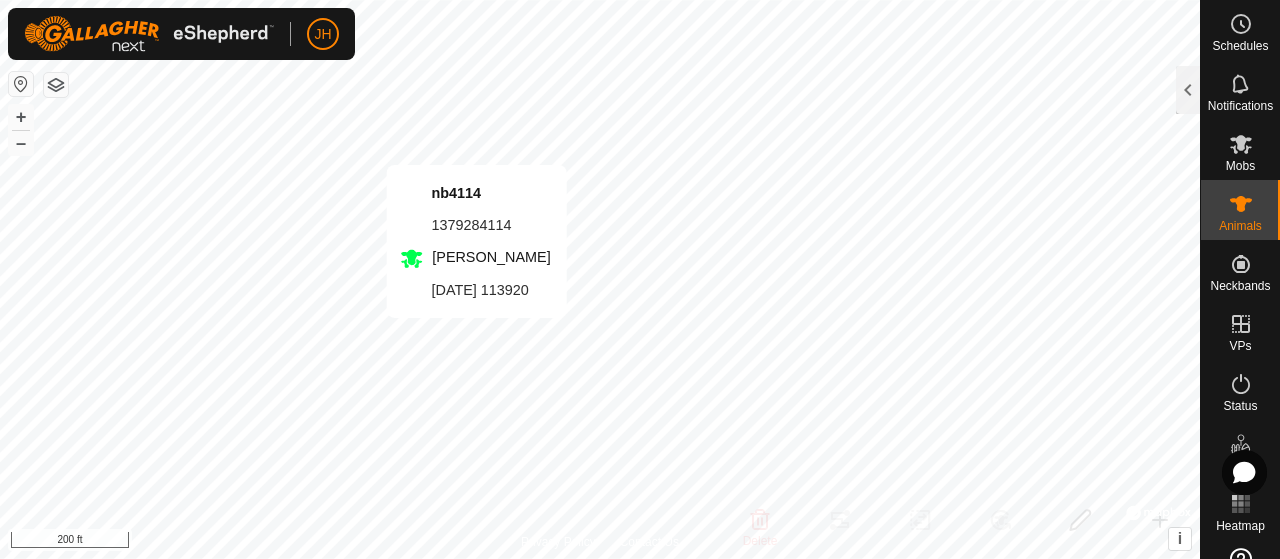 checkbox on "true" 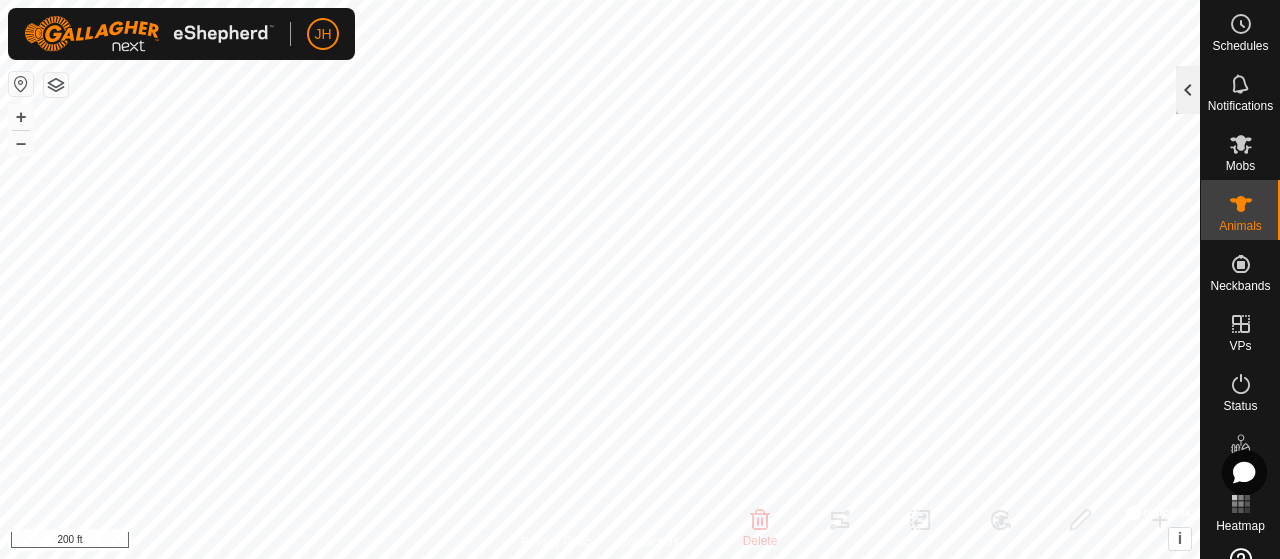 click 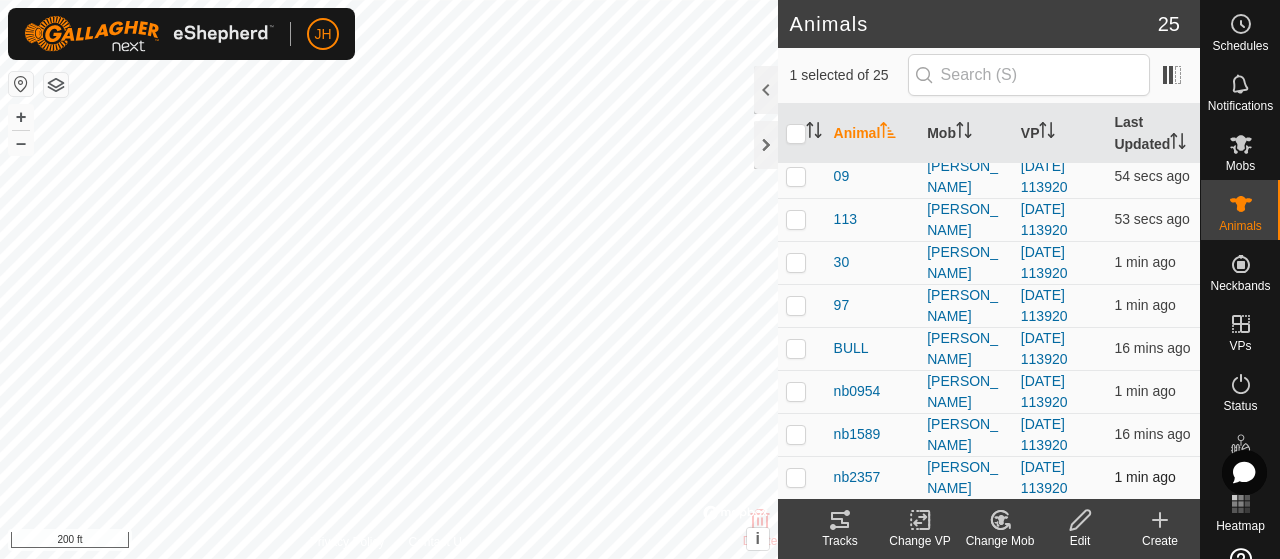 scroll, scrollTop: 0, scrollLeft: 0, axis: both 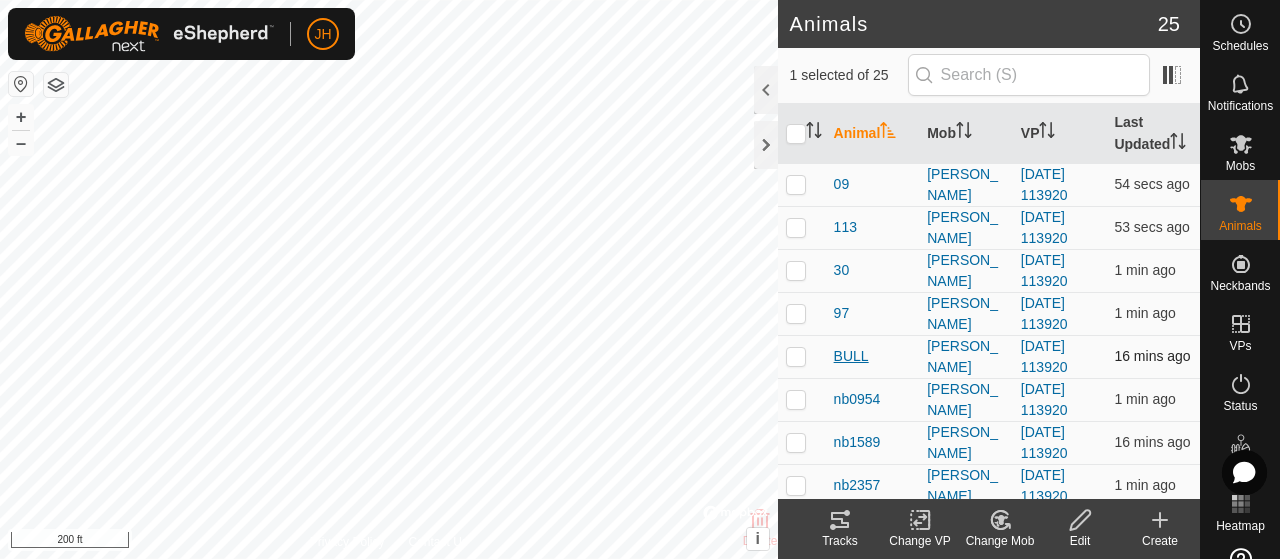 click on "BULL" at bounding box center (851, 356) 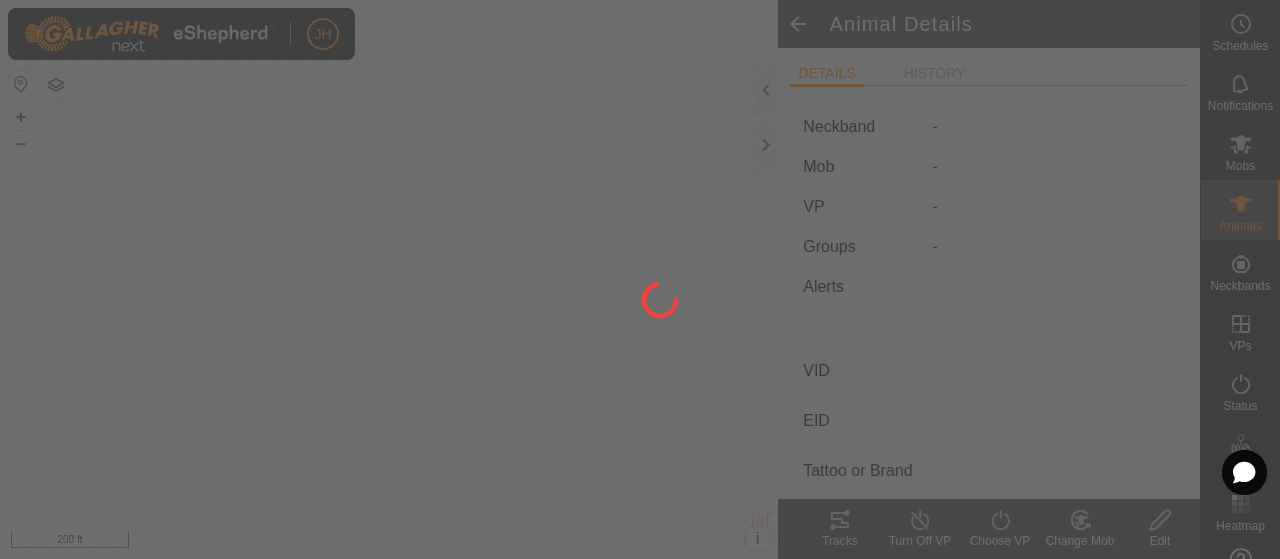 type on "BULL" 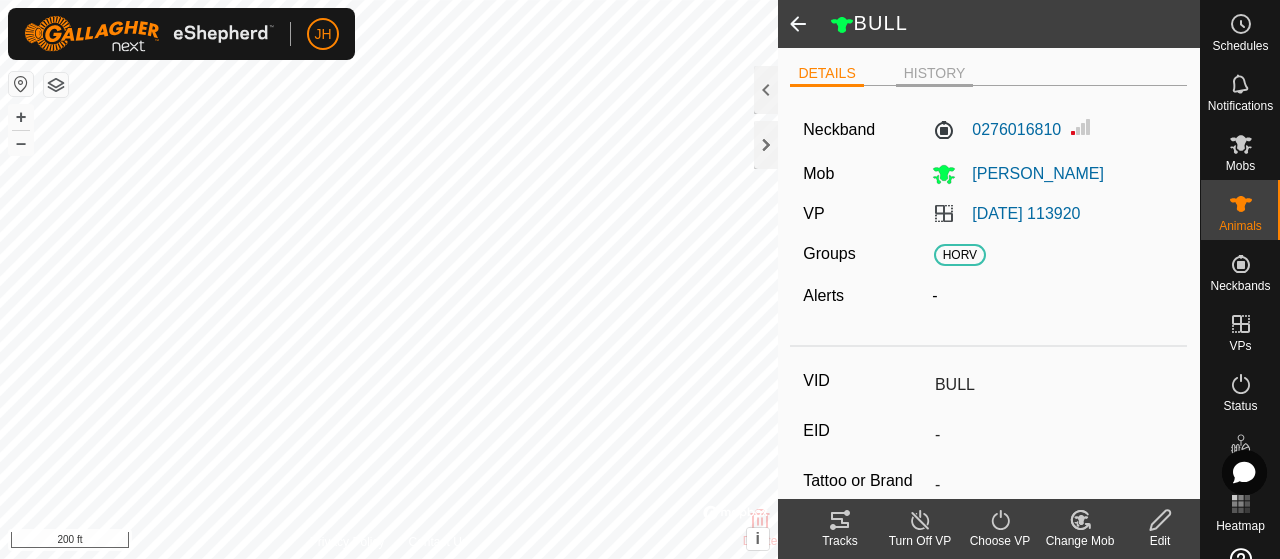 click on "HISTORY" 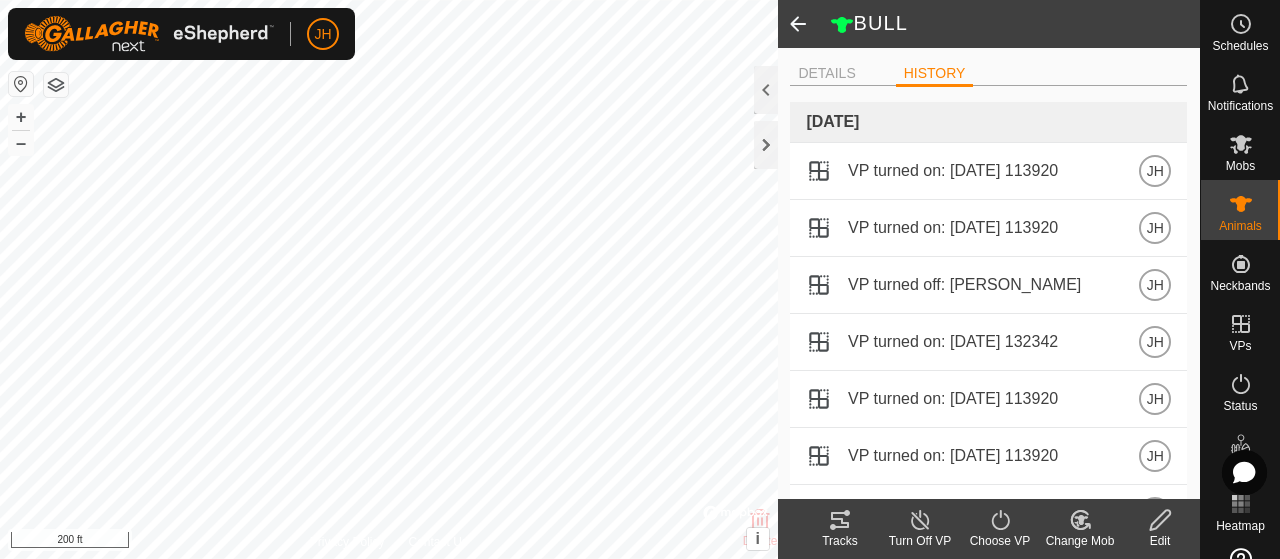 click 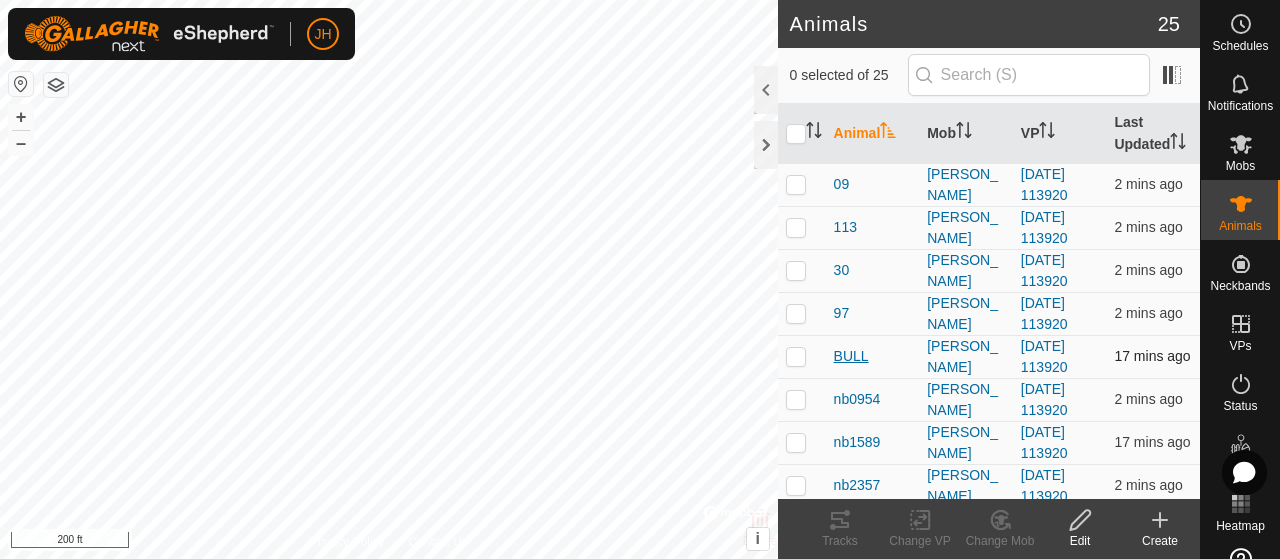 click on "BULL" at bounding box center (851, 356) 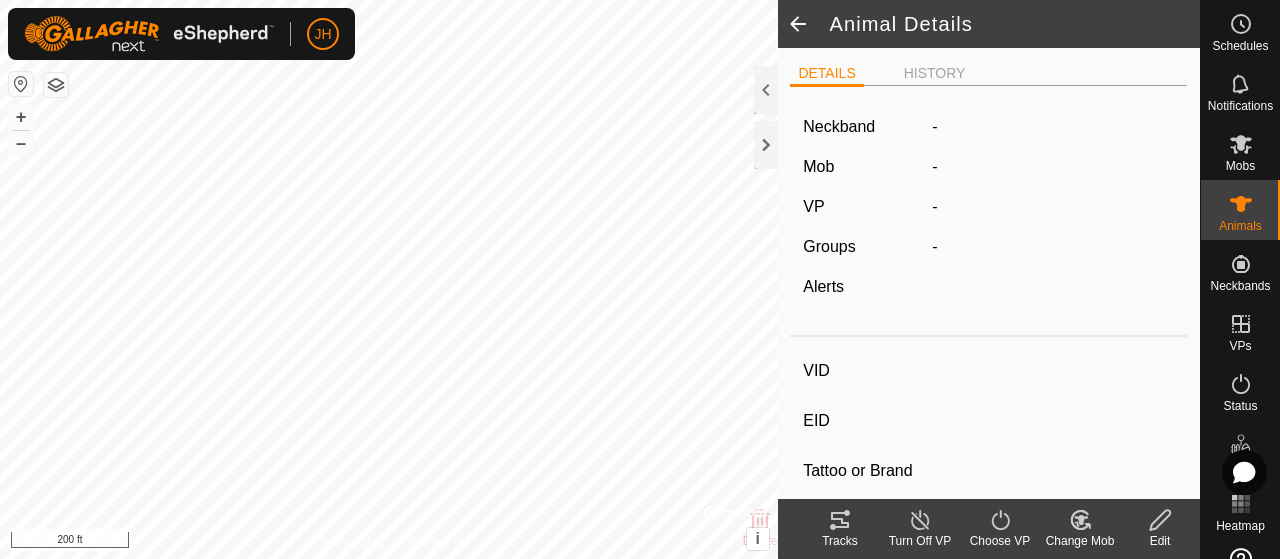 type on "BULL" 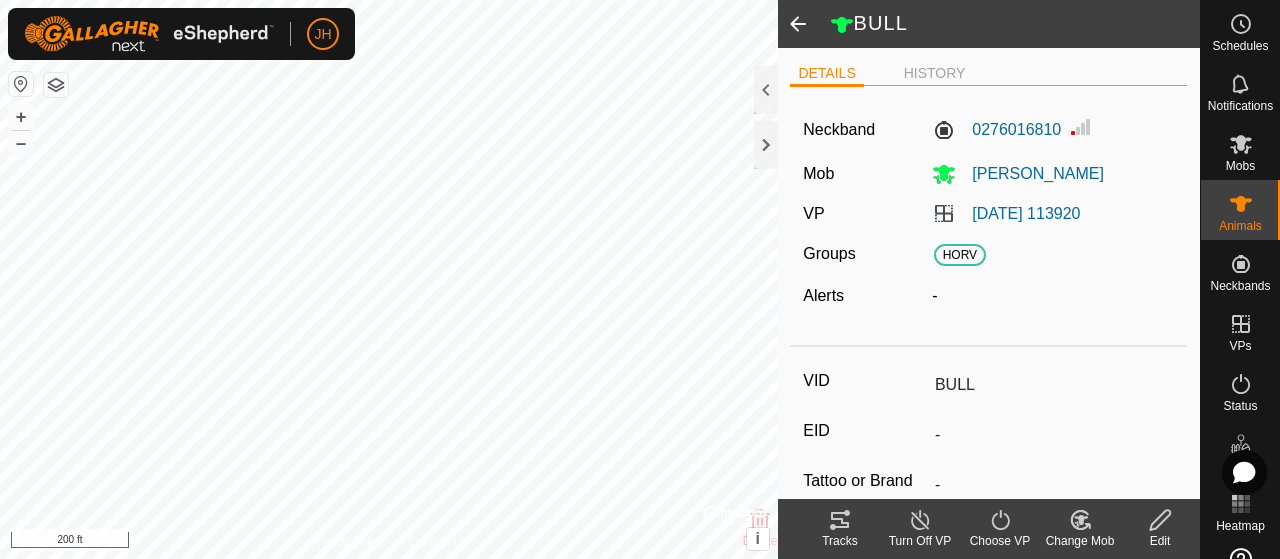 click 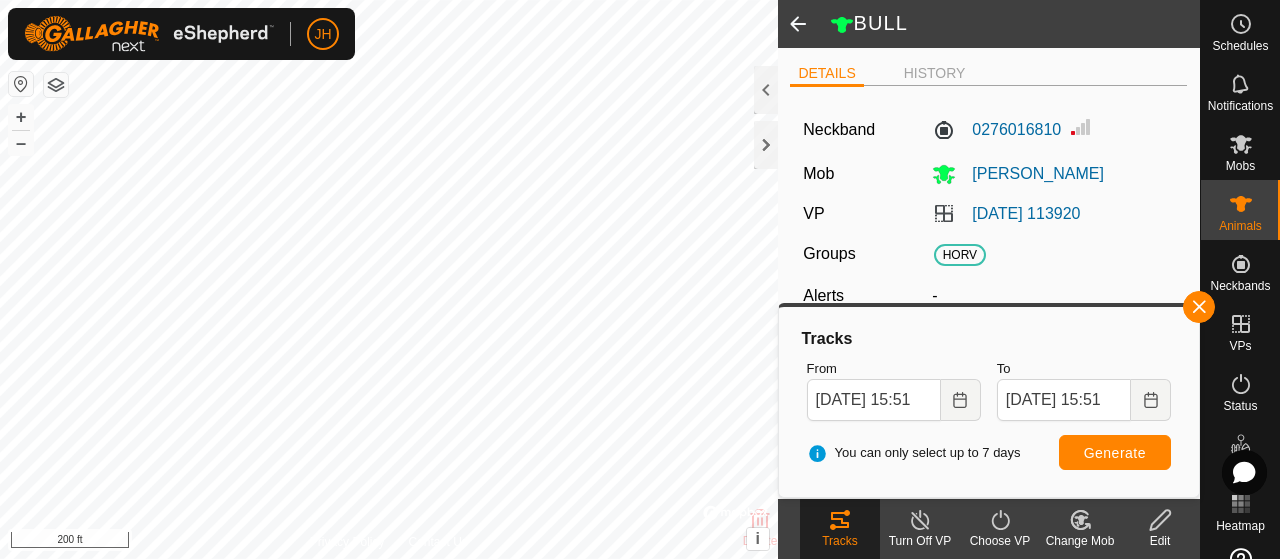 click 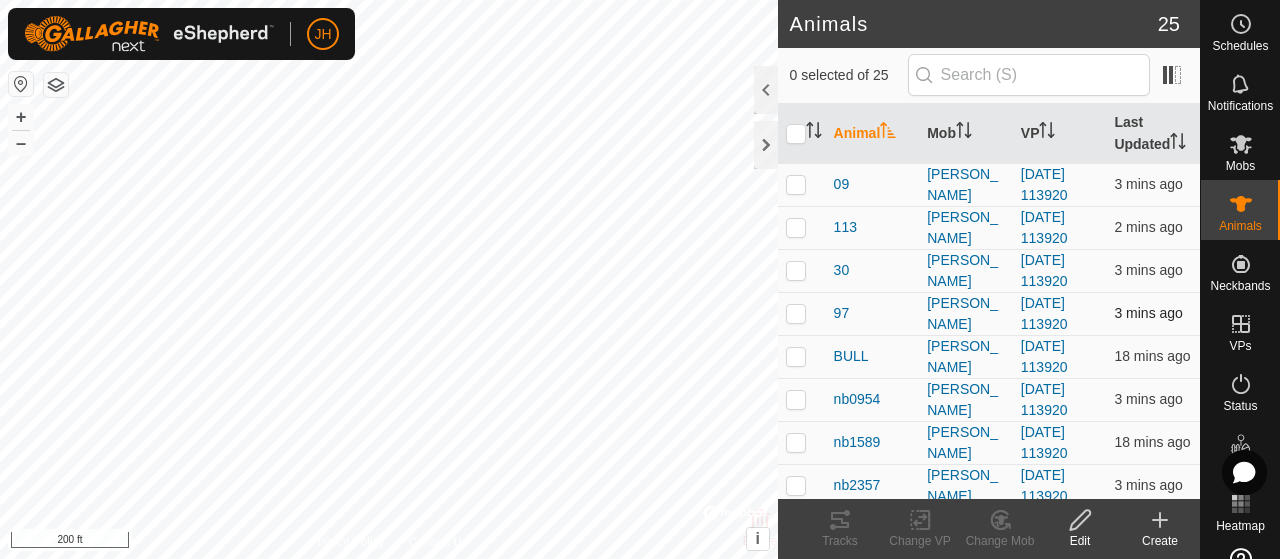 click at bounding box center (796, 313) 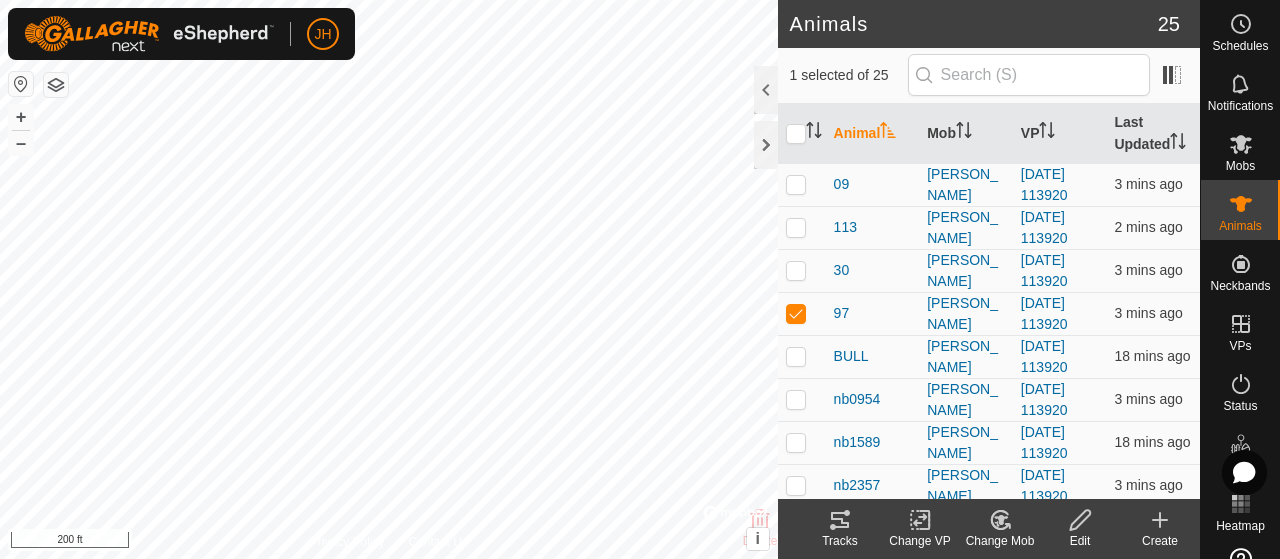click 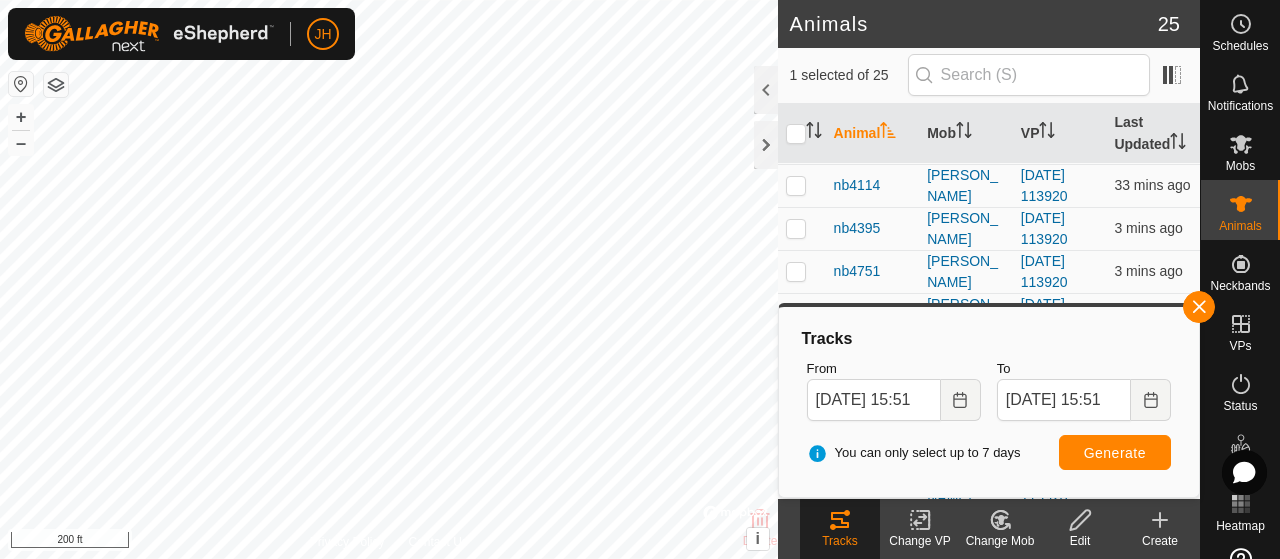scroll, scrollTop: 400, scrollLeft: 0, axis: vertical 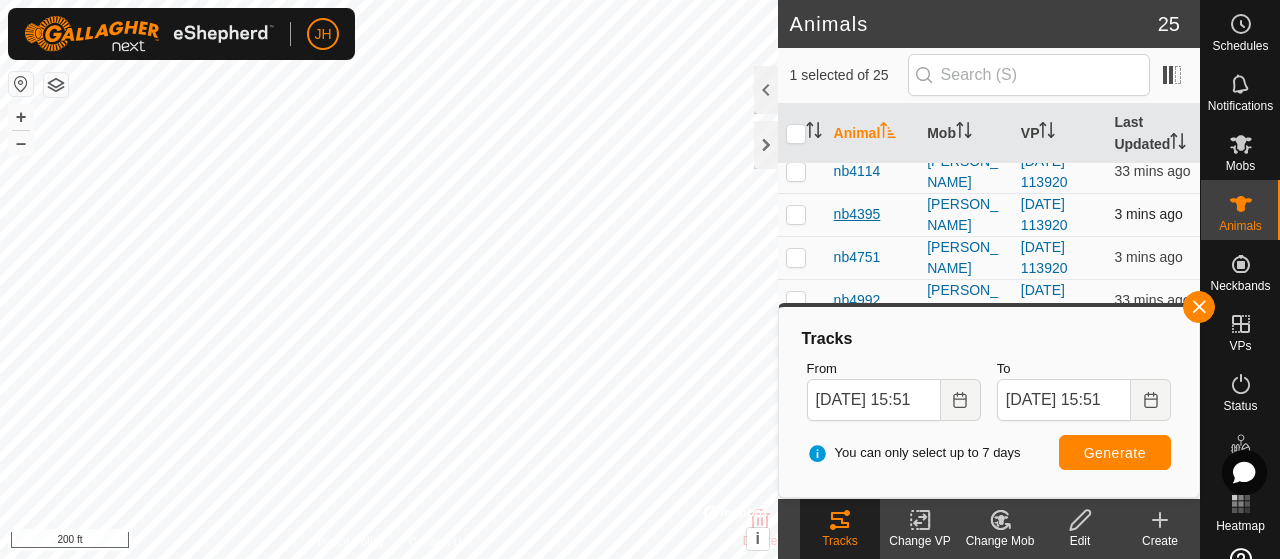 click on "nb4395" at bounding box center (857, 214) 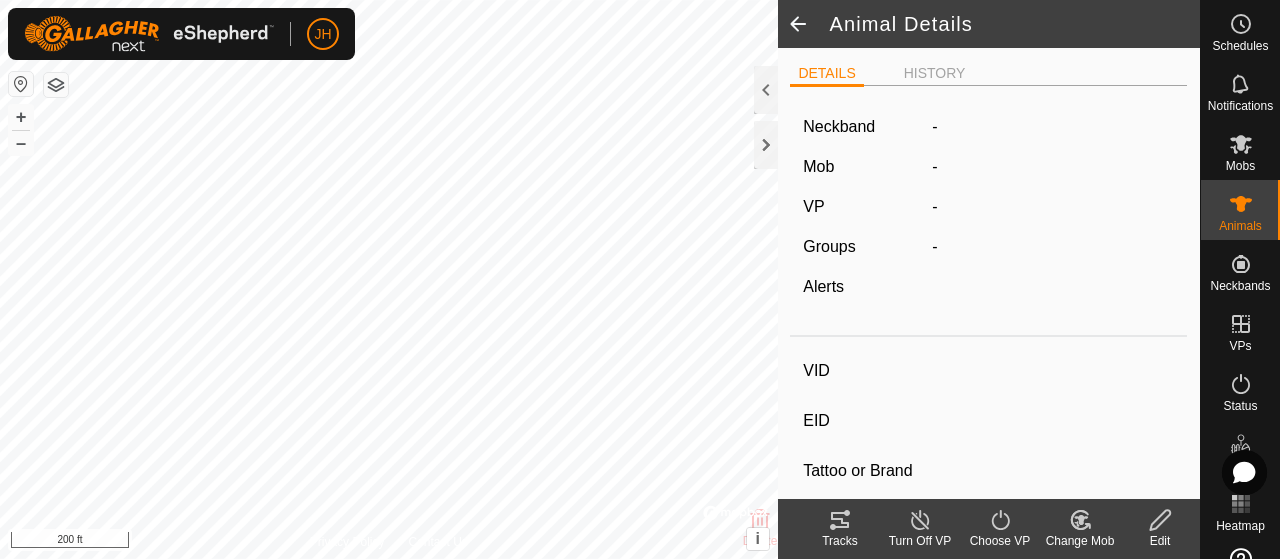 type on "nb4395" 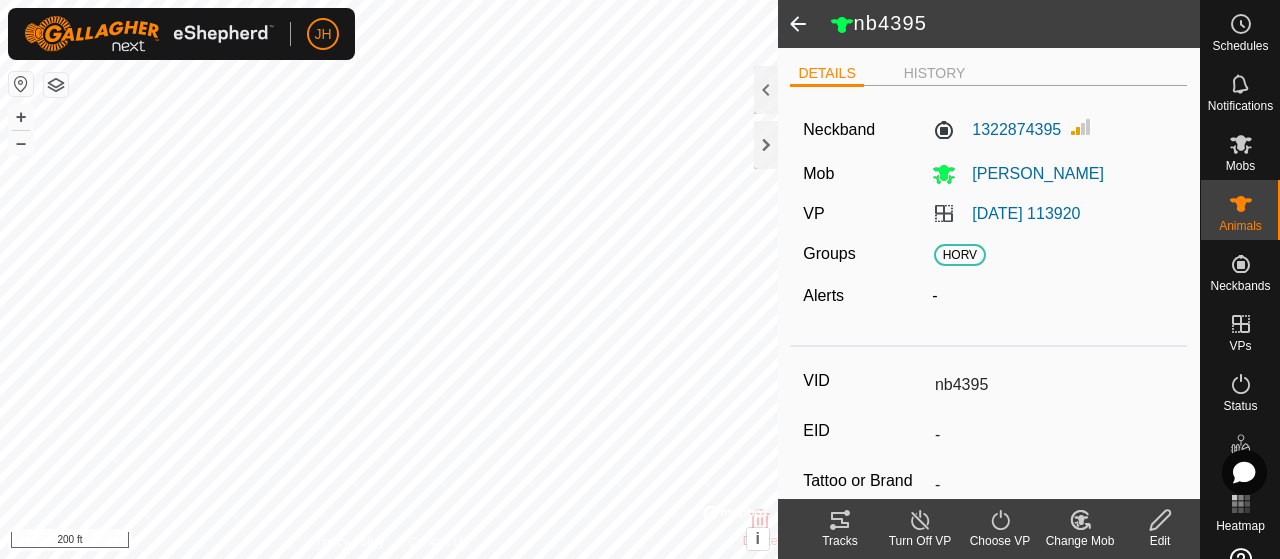 click on "Tracks" 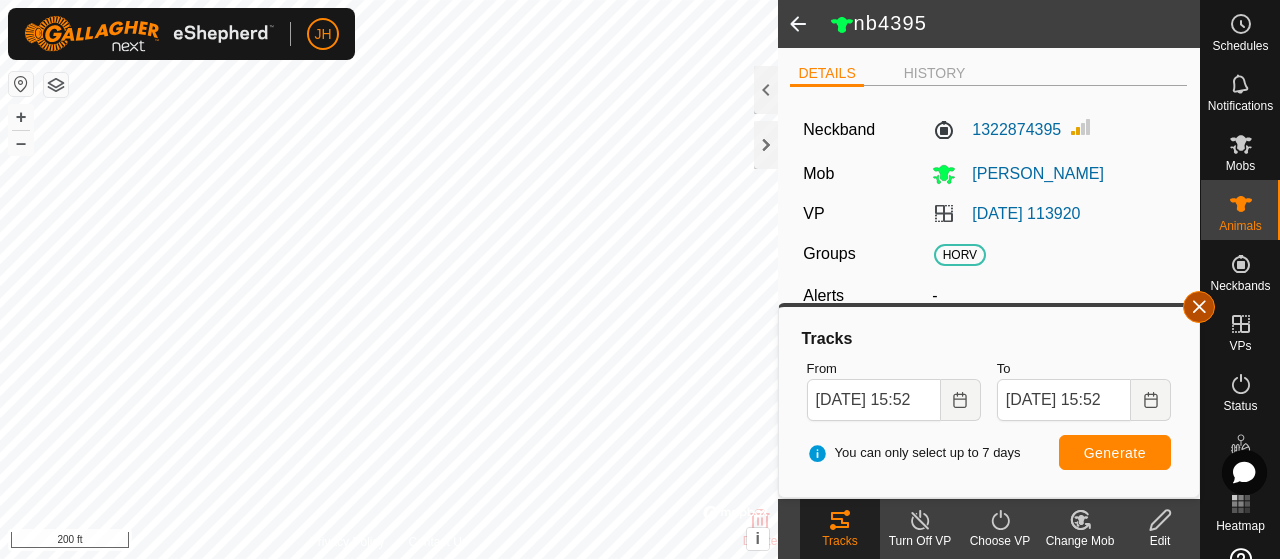 click at bounding box center (1199, 307) 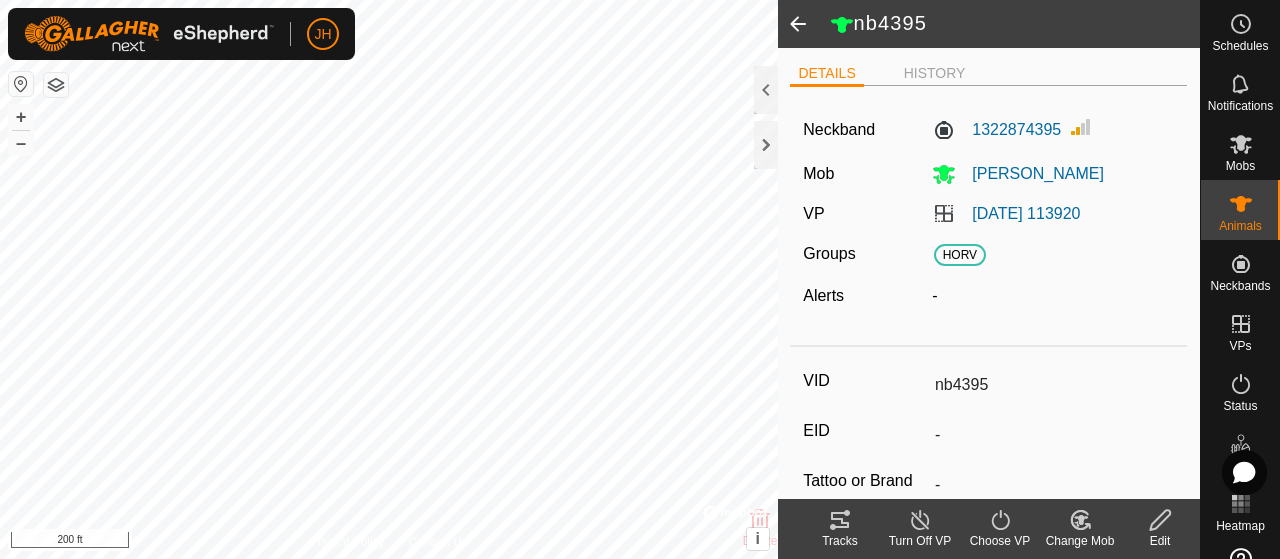 click 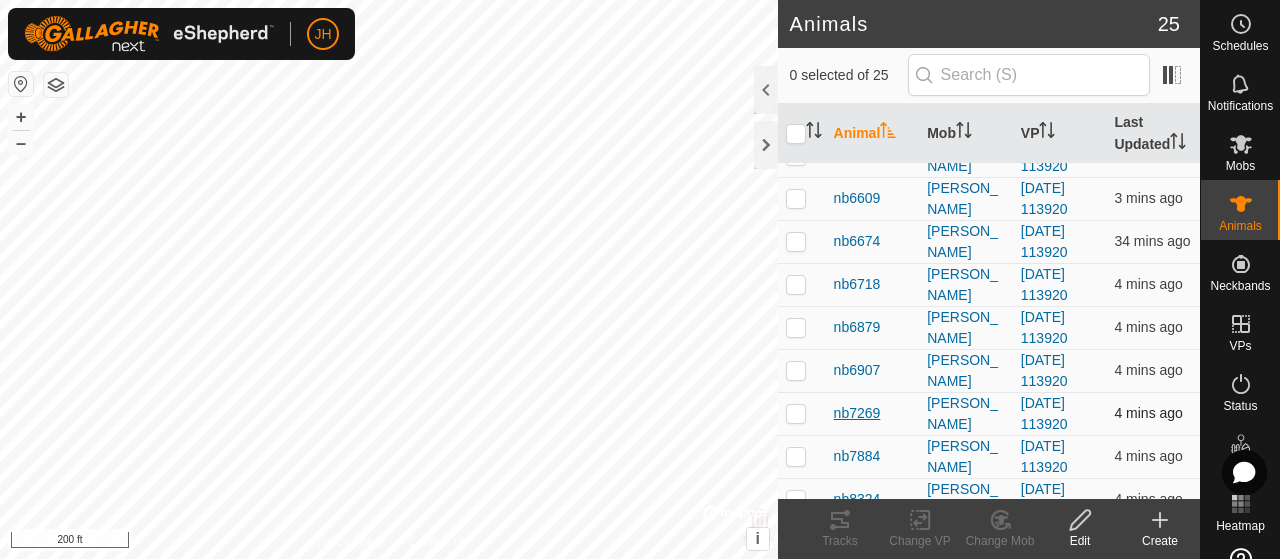 scroll, scrollTop: 750, scrollLeft: 0, axis: vertical 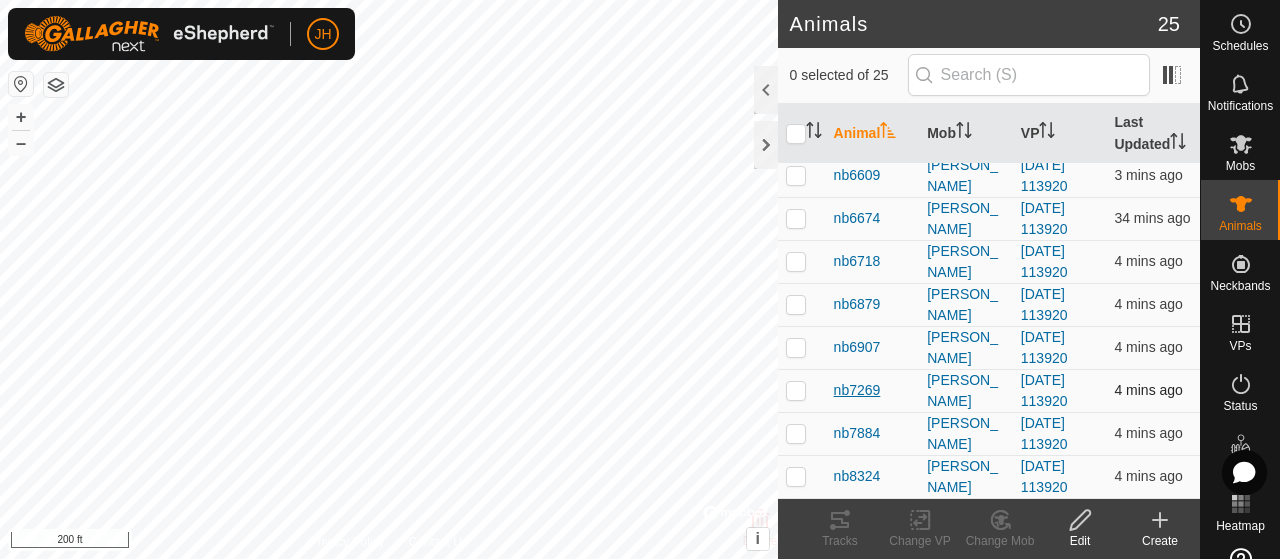 click on "nb7269" at bounding box center [857, 390] 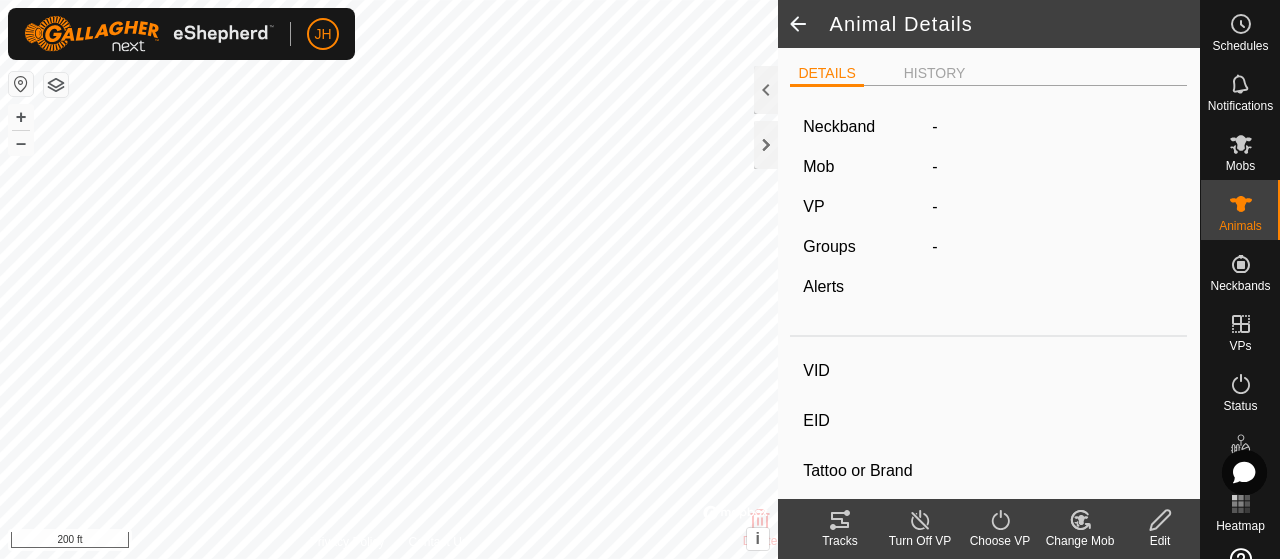 type on "nb7269" 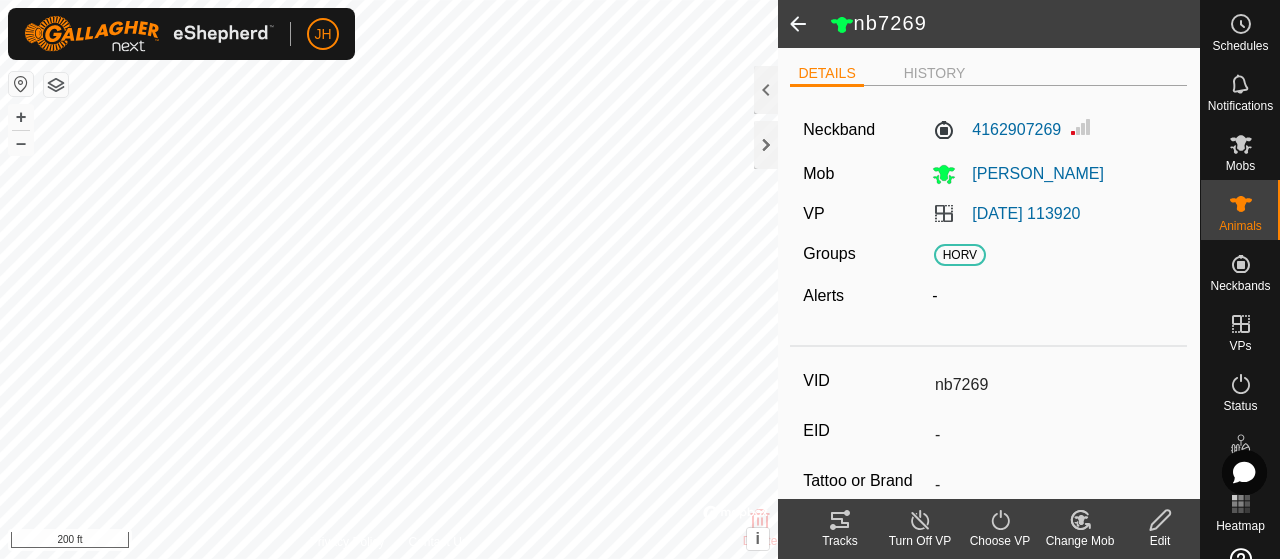 click 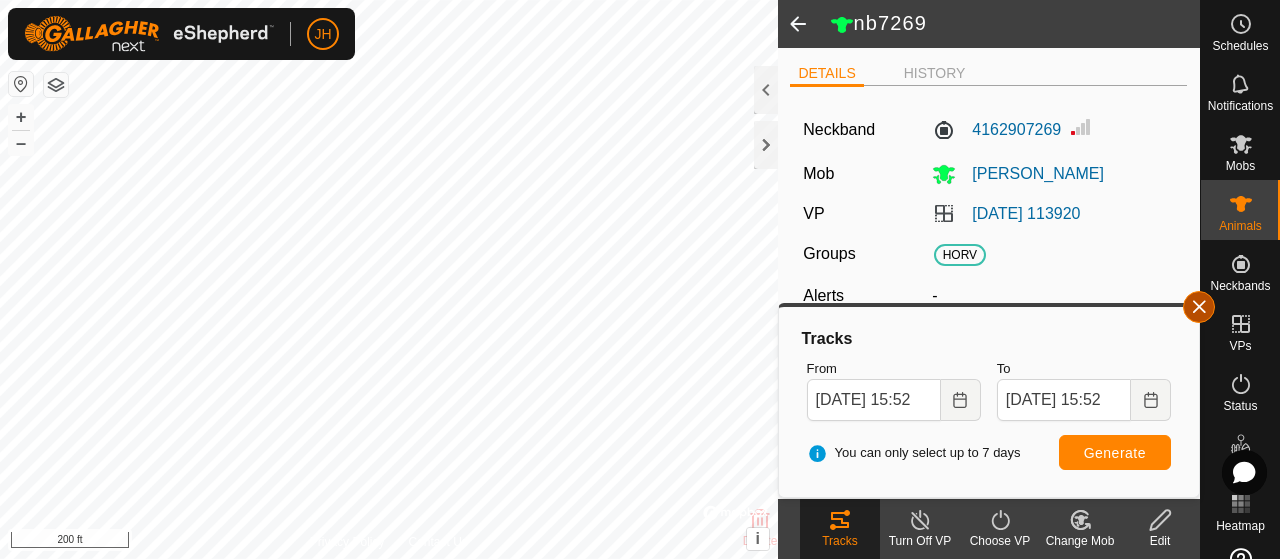 click at bounding box center (1199, 307) 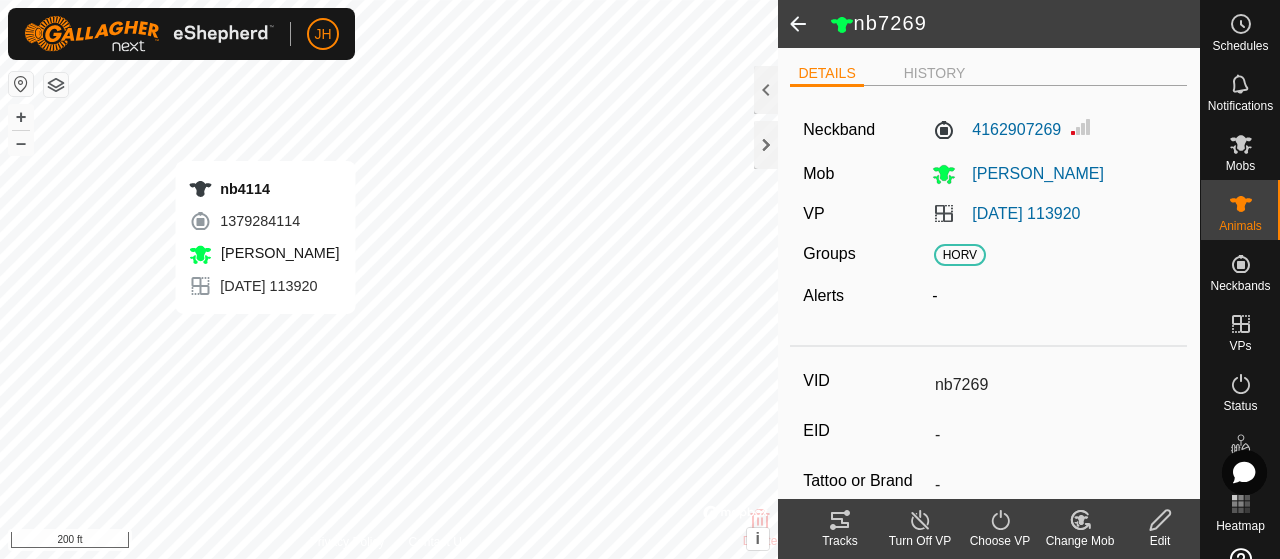 type 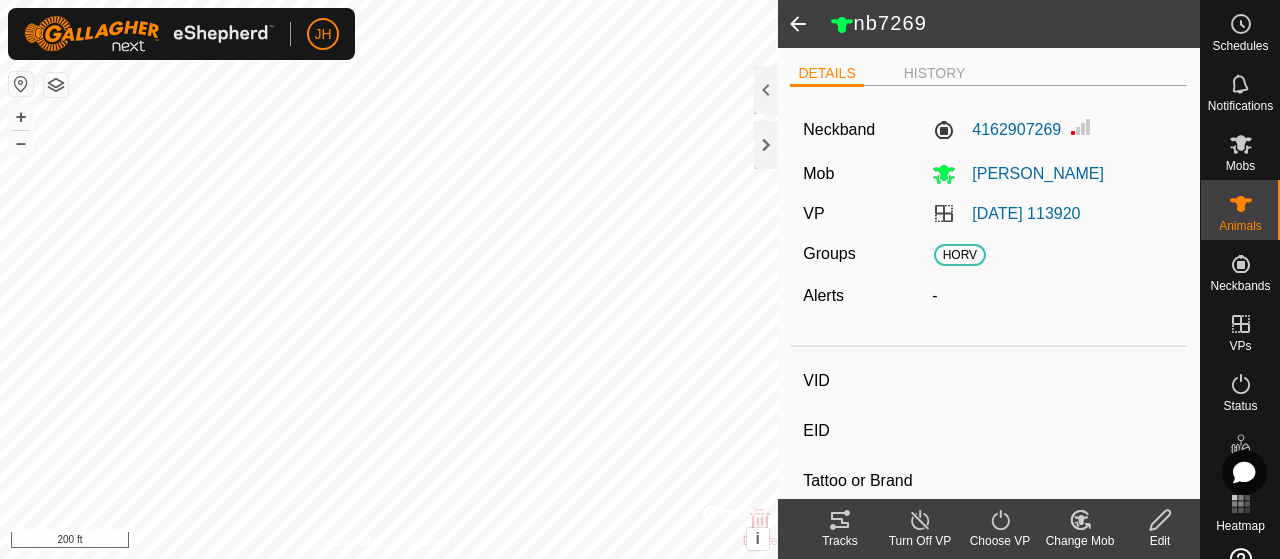 type on "nb4114" 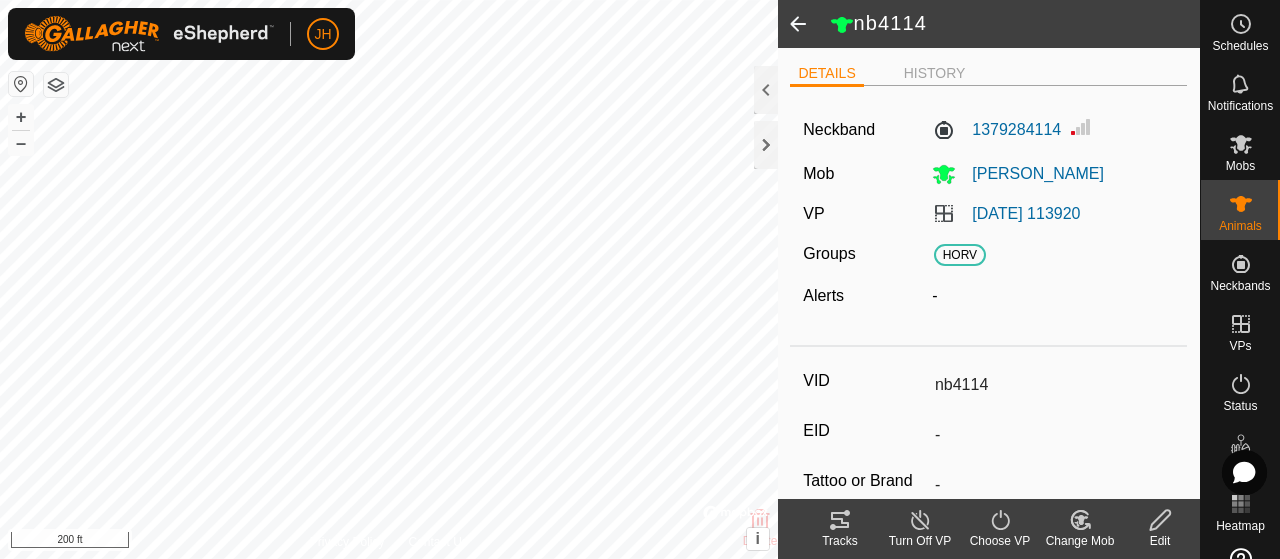 click on "Tracks" 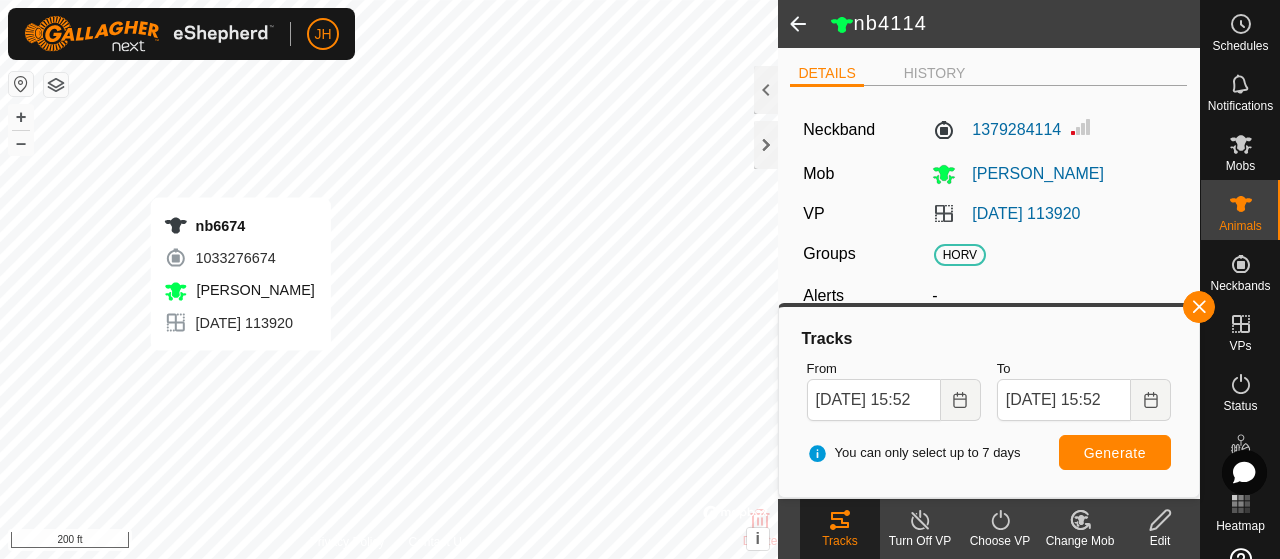 type 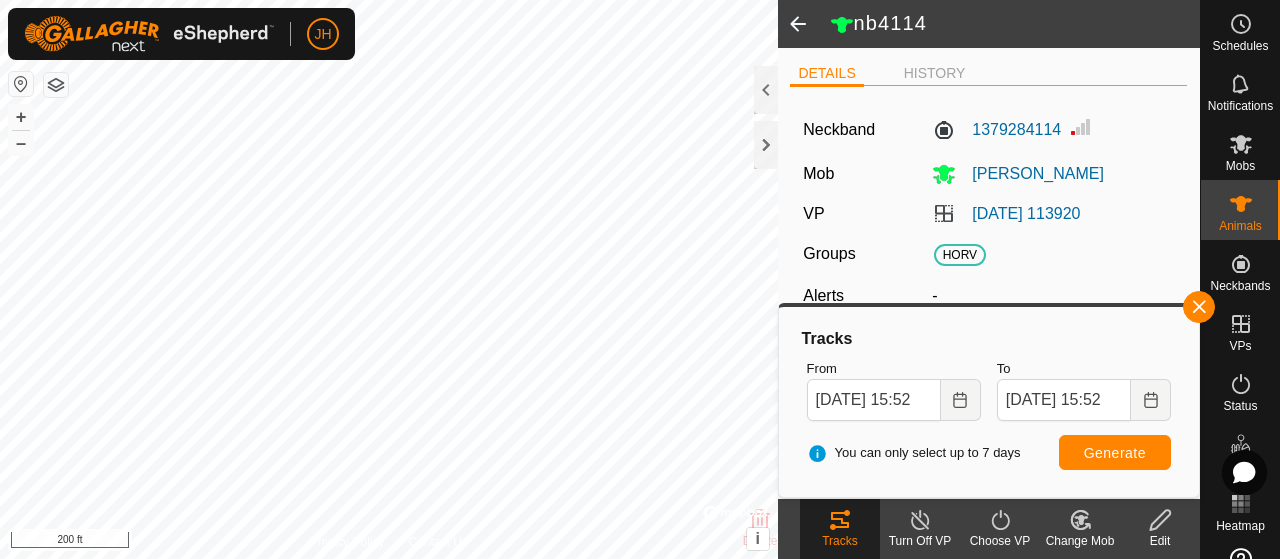 type on "nb6674" 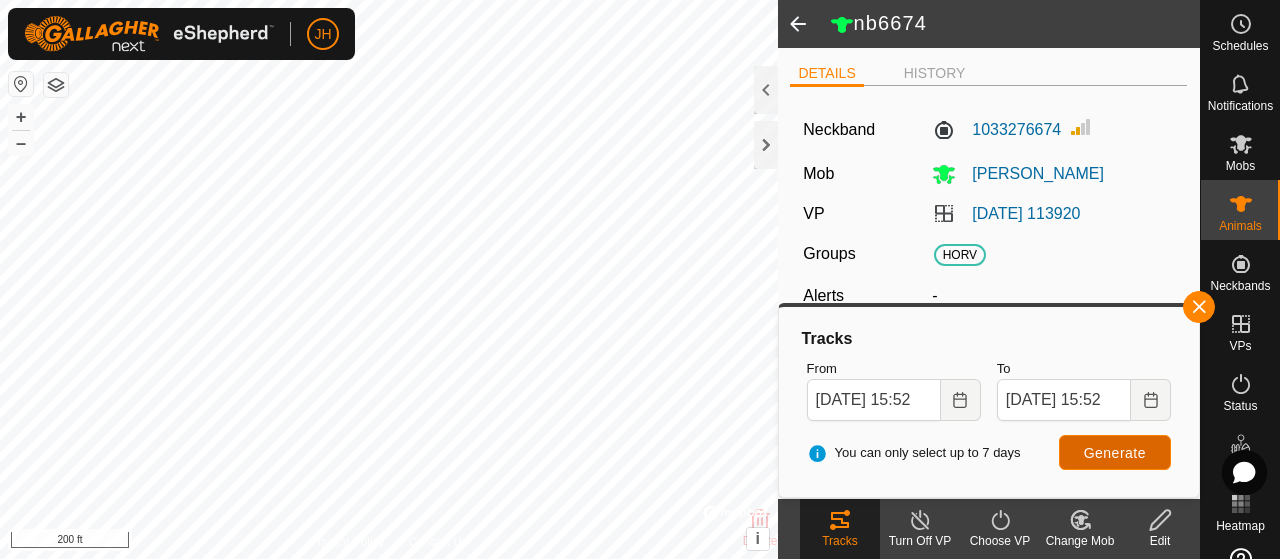 click on "Generate" at bounding box center (1115, 453) 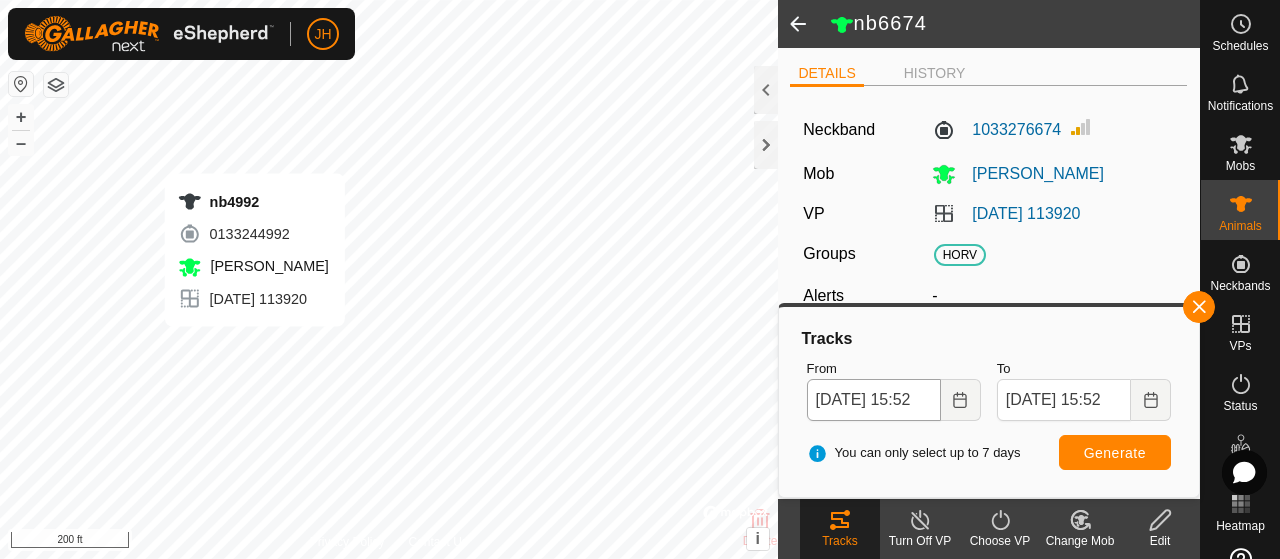type 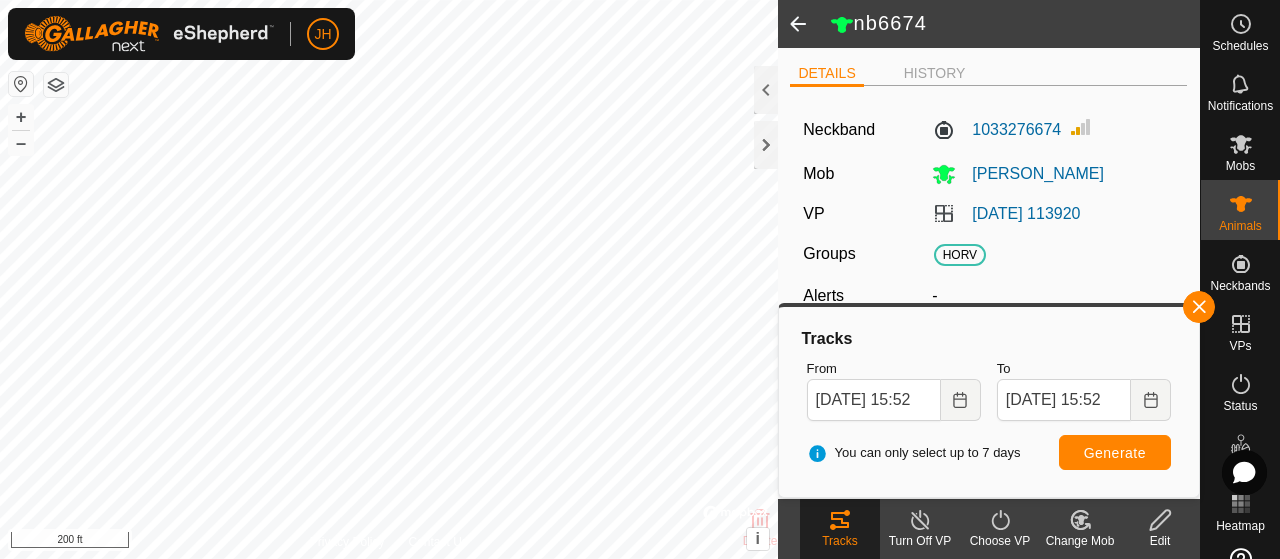 type on "nb4992" 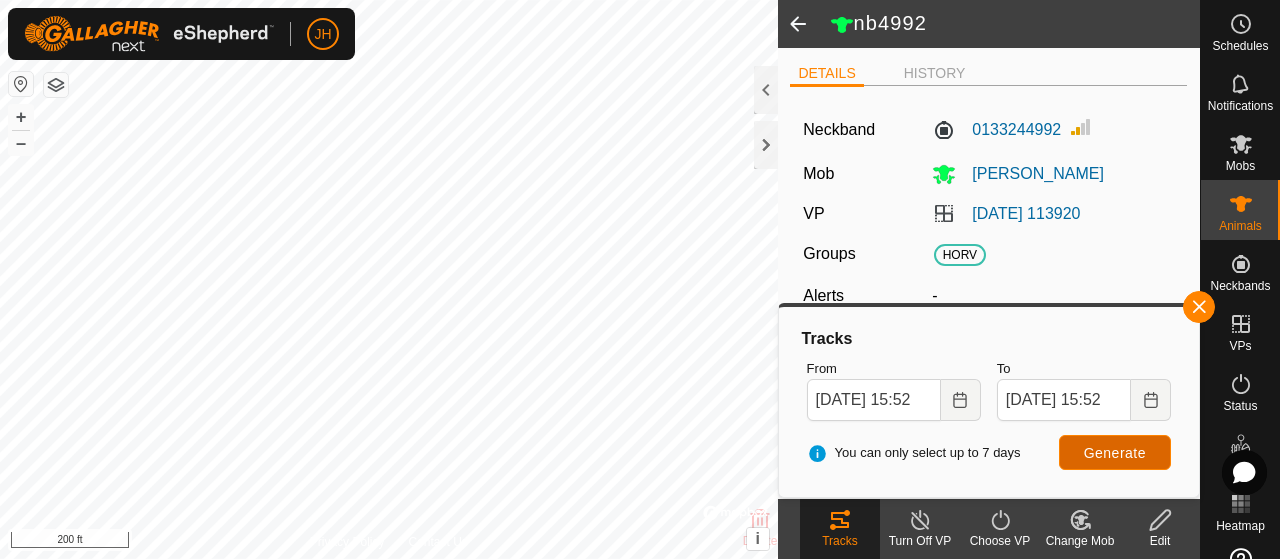 click on "Generate" at bounding box center (1115, 453) 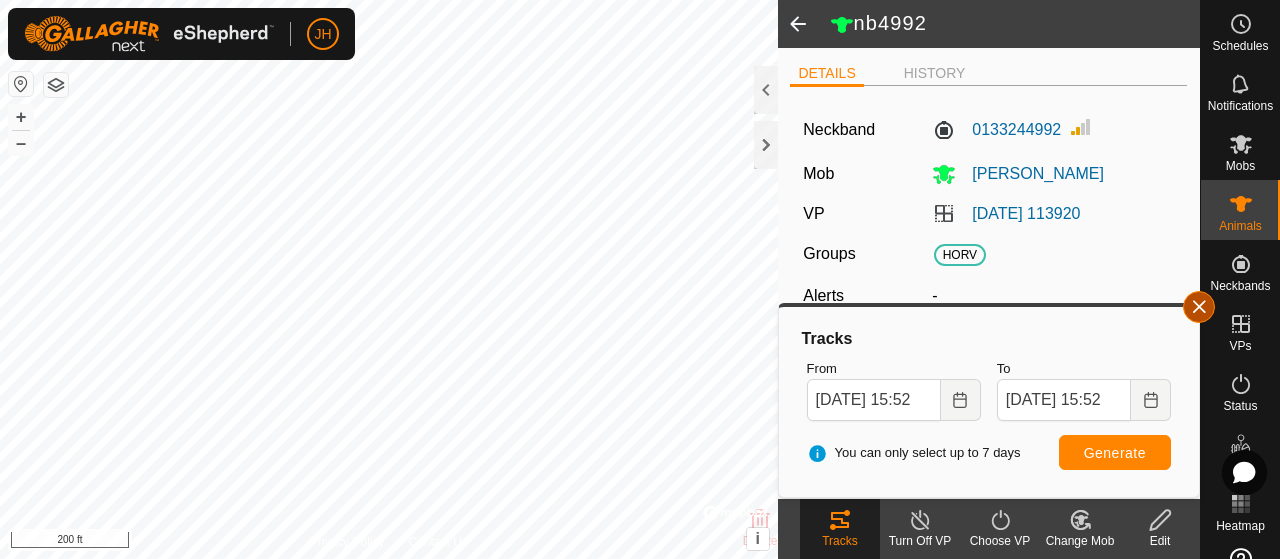 click at bounding box center [1199, 307] 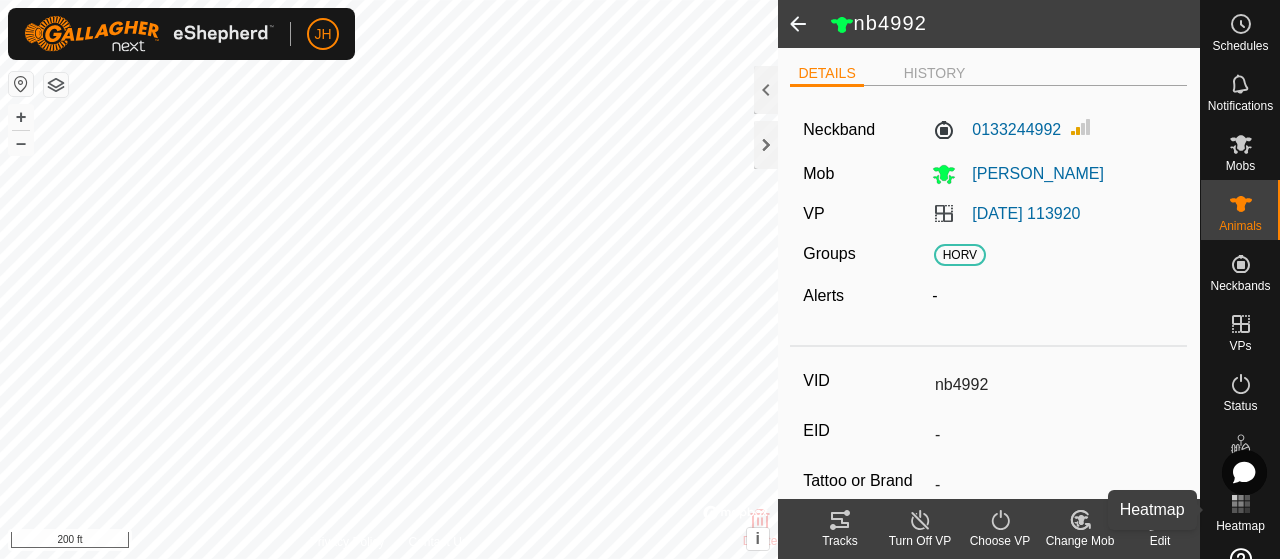 click on "Heatmap" at bounding box center [1240, 526] 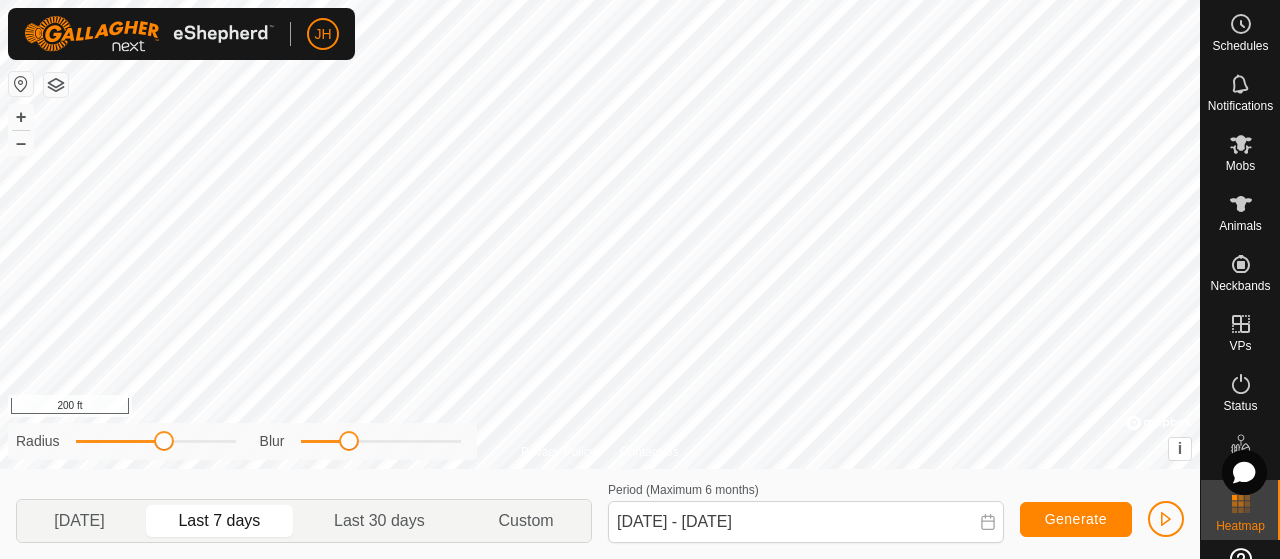 drag, startPoint x: 316, startPoint y: 443, endPoint x: 354, endPoint y: 443, distance: 38 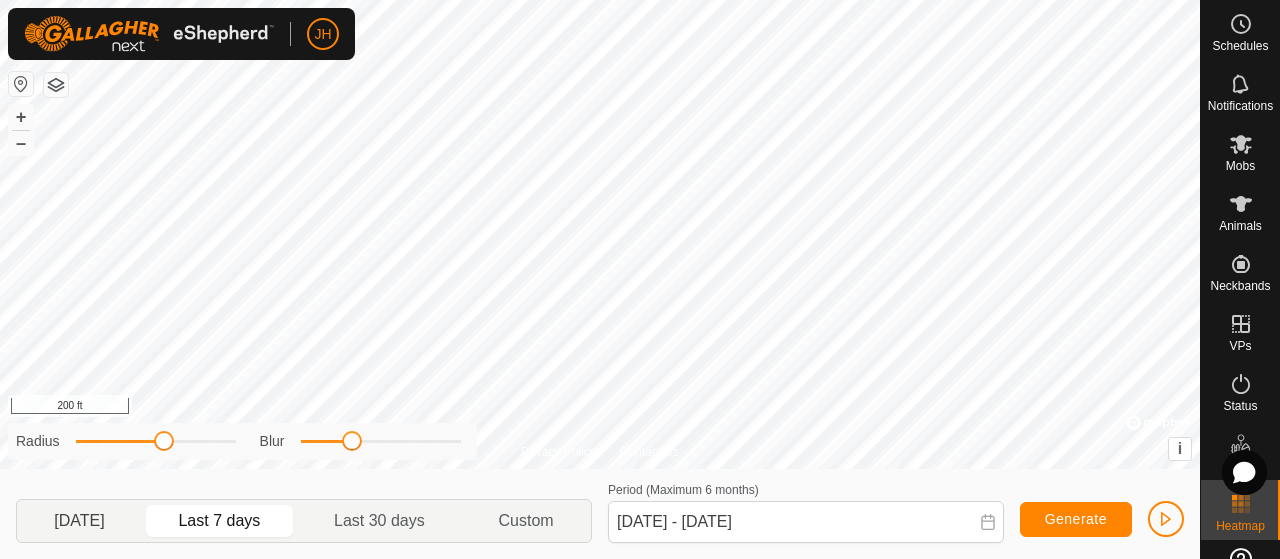 click on "[DATE]" 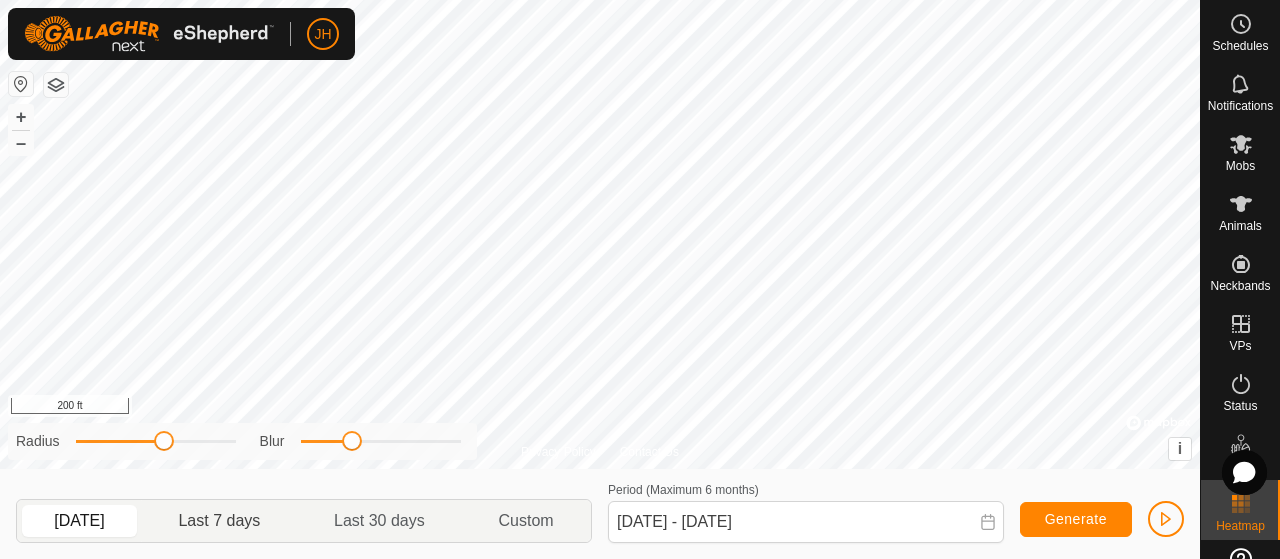 click on "Last 7 days" 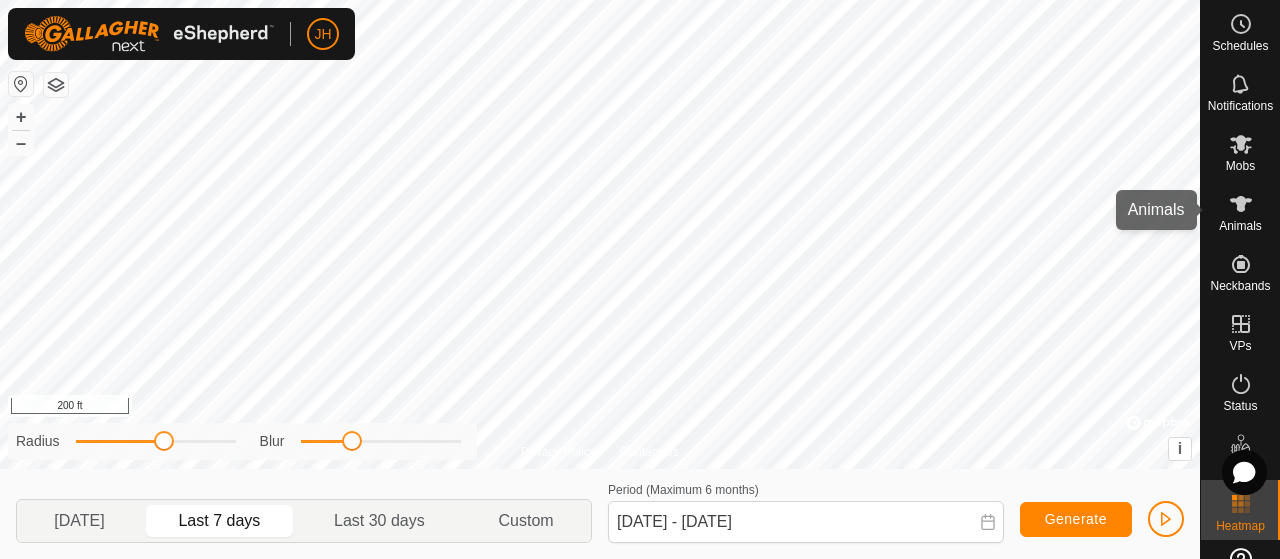 drag, startPoint x: 1233, startPoint y: 211, endPoint x: 1225, endPoint y: 169, distance: 42.755116 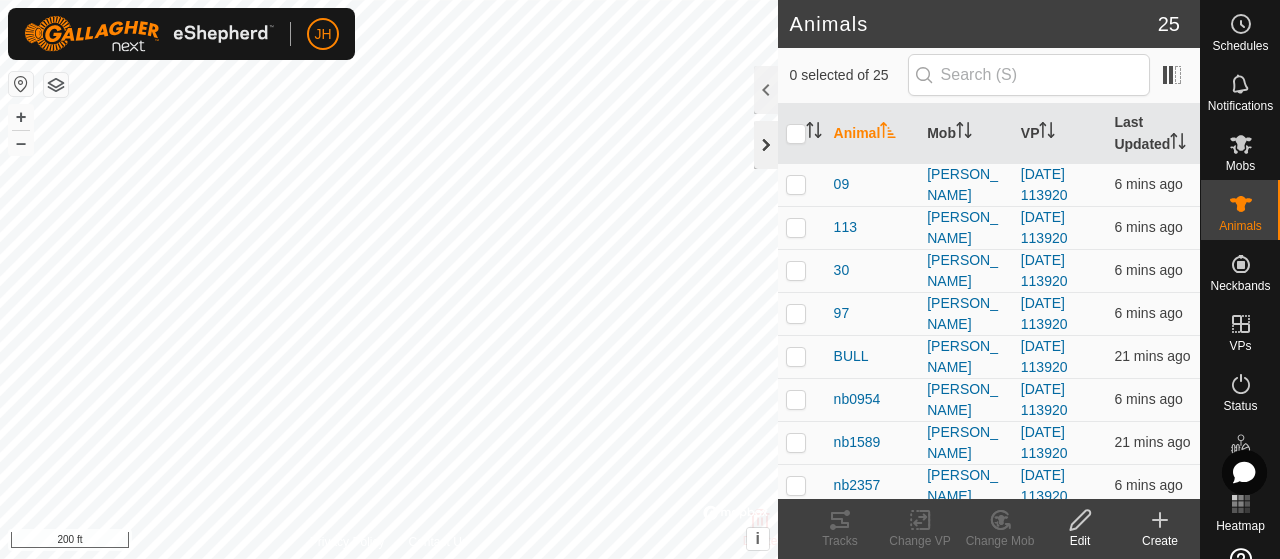 click 